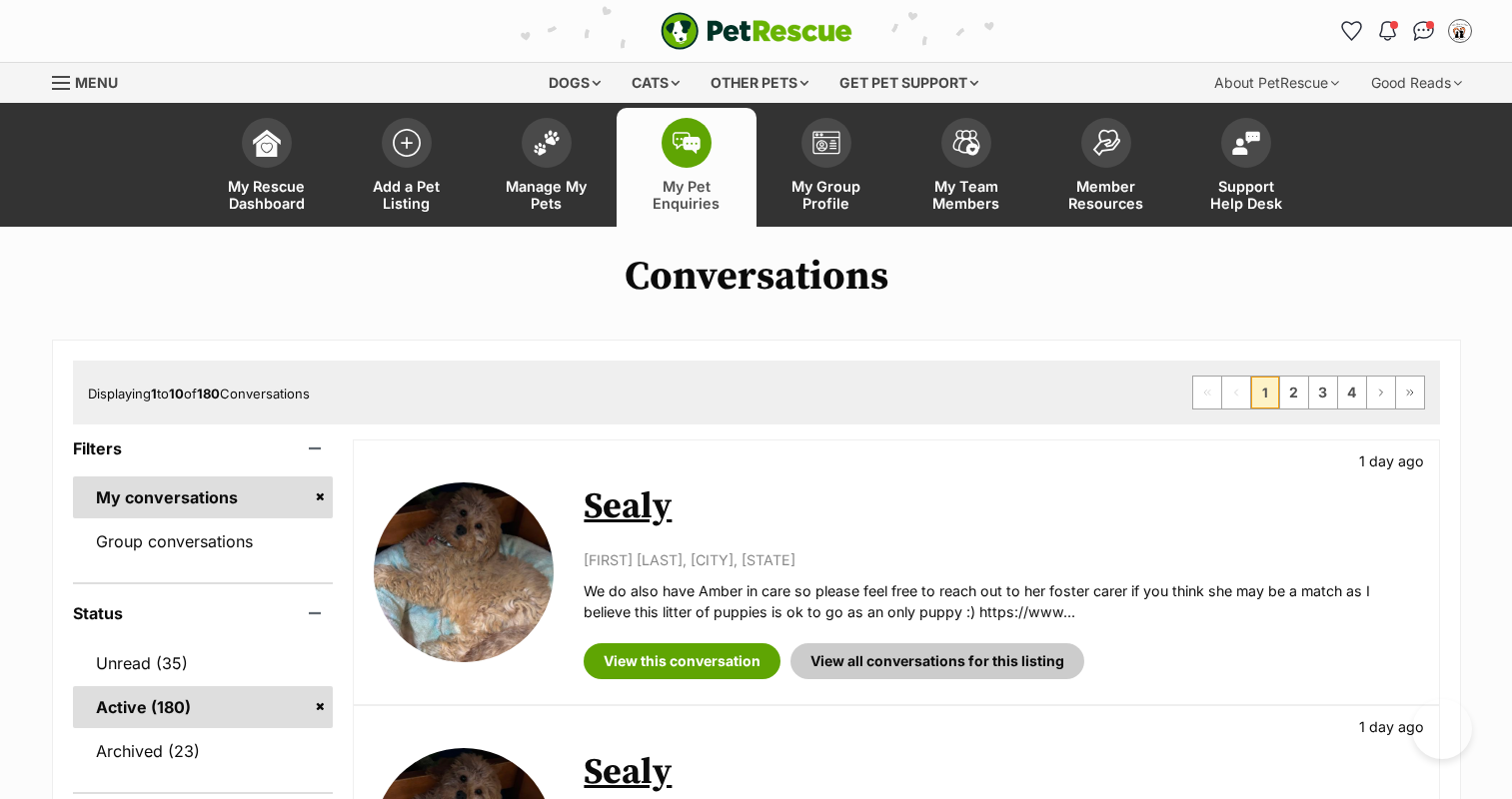 scroll, scrollTop: 0, scrollLeft: 0, axis: both 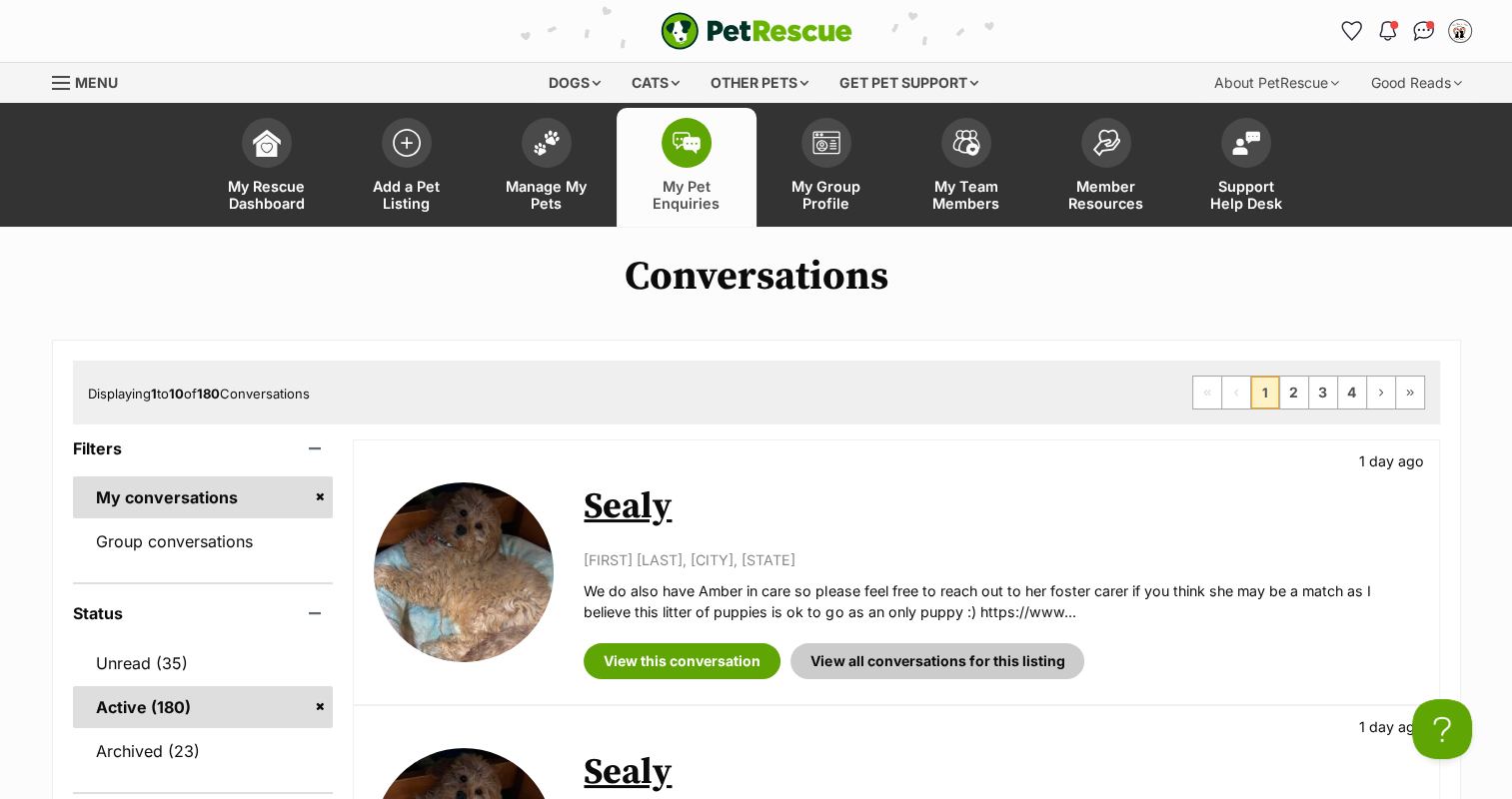 click at bounding box center [687, 143] 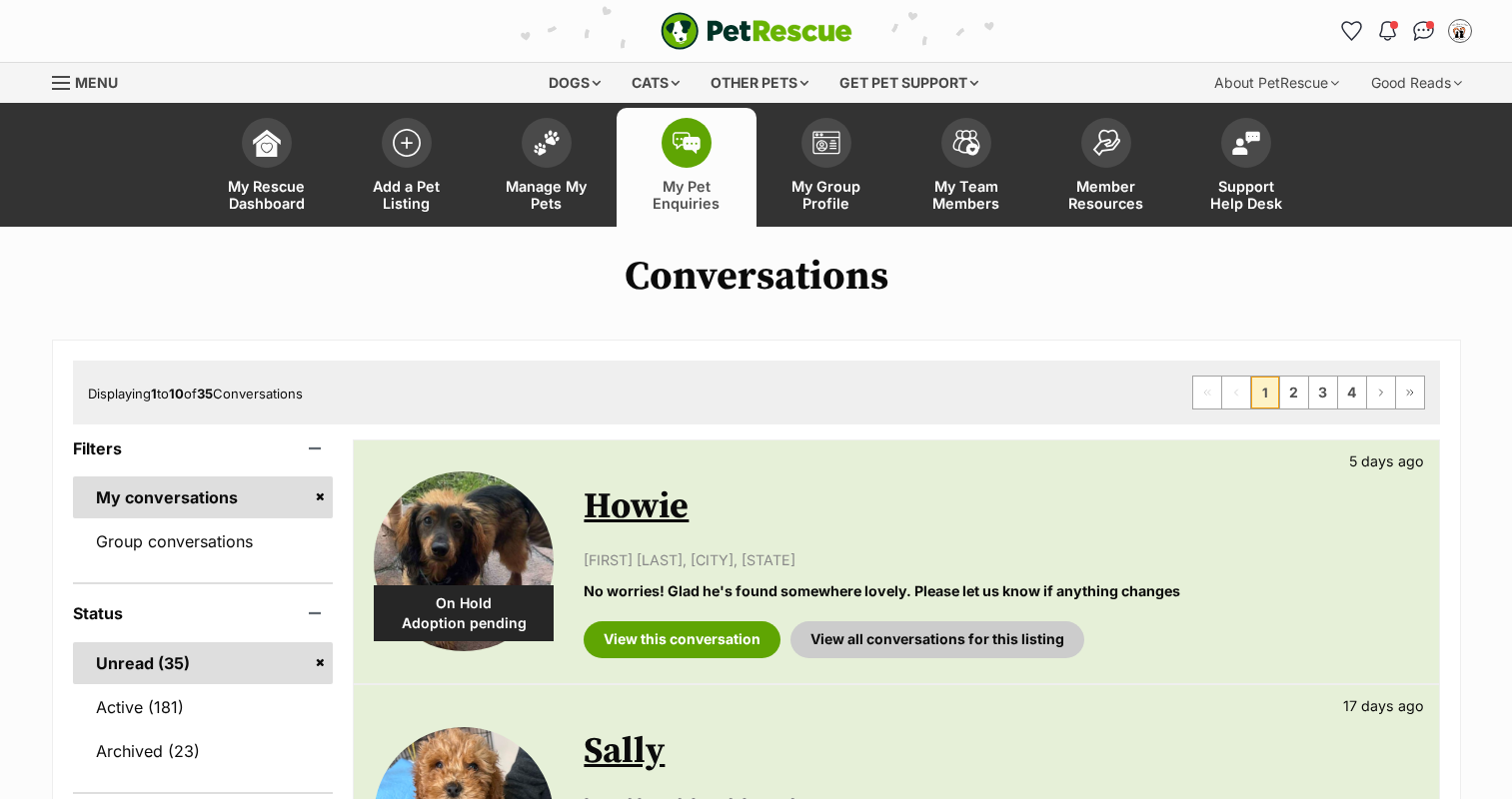 scroll, scrollTop: 0, scrollLeft: 0, axis: both 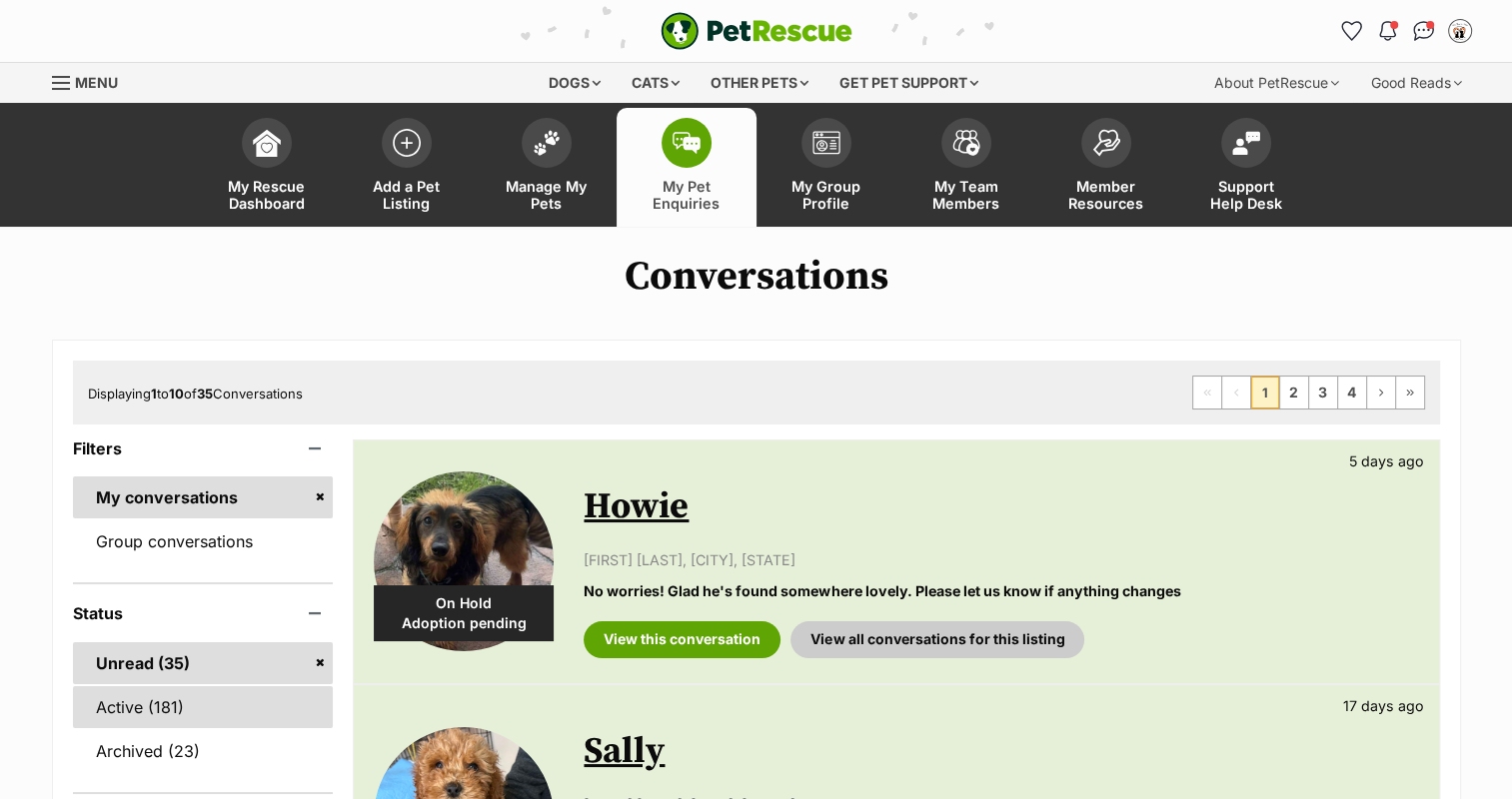 click on "Active (181)" at bounding box center [203, 707] 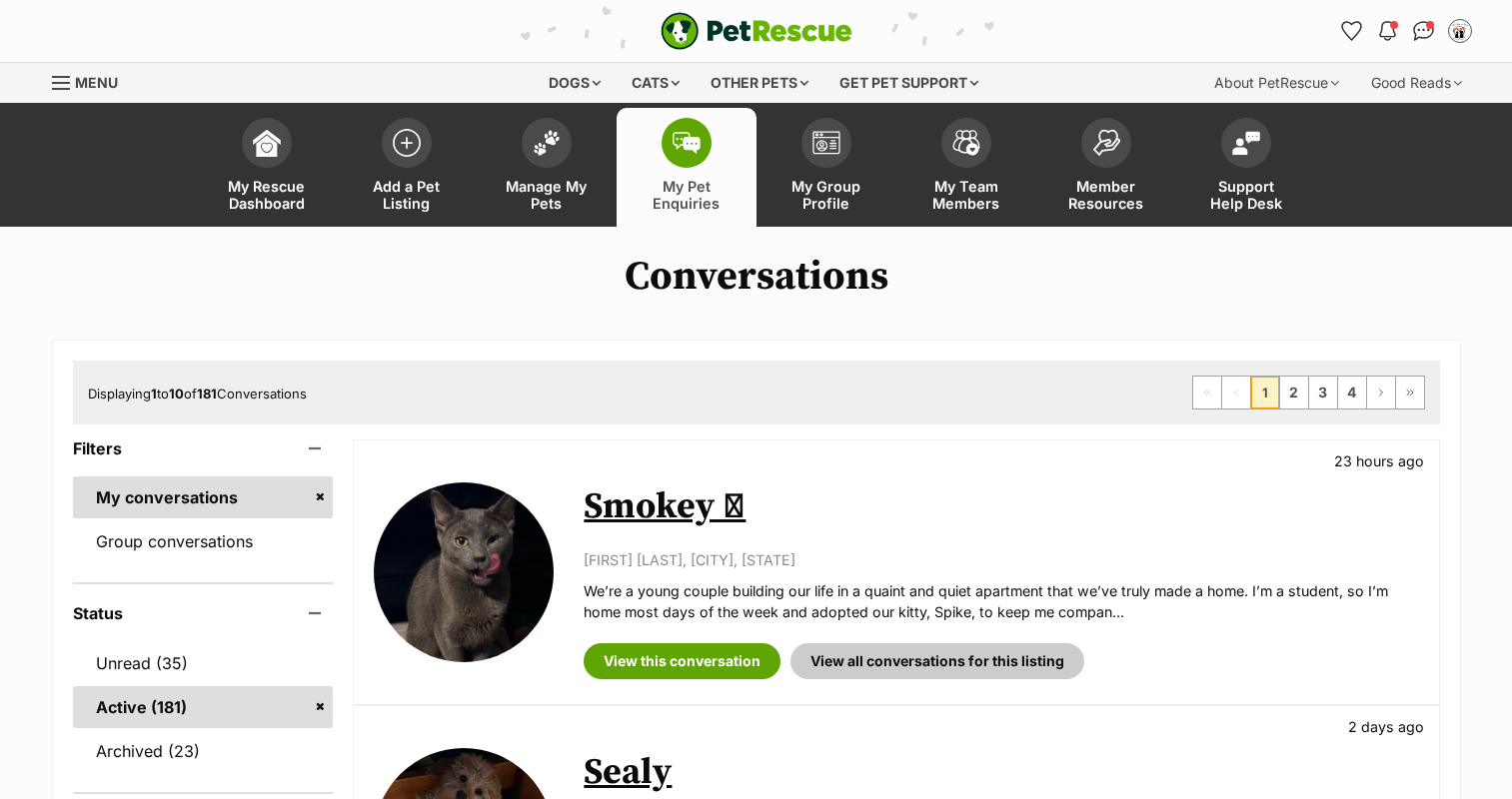 scroll, scrollTop: 152, scrollLeft: 0, axis: vertical 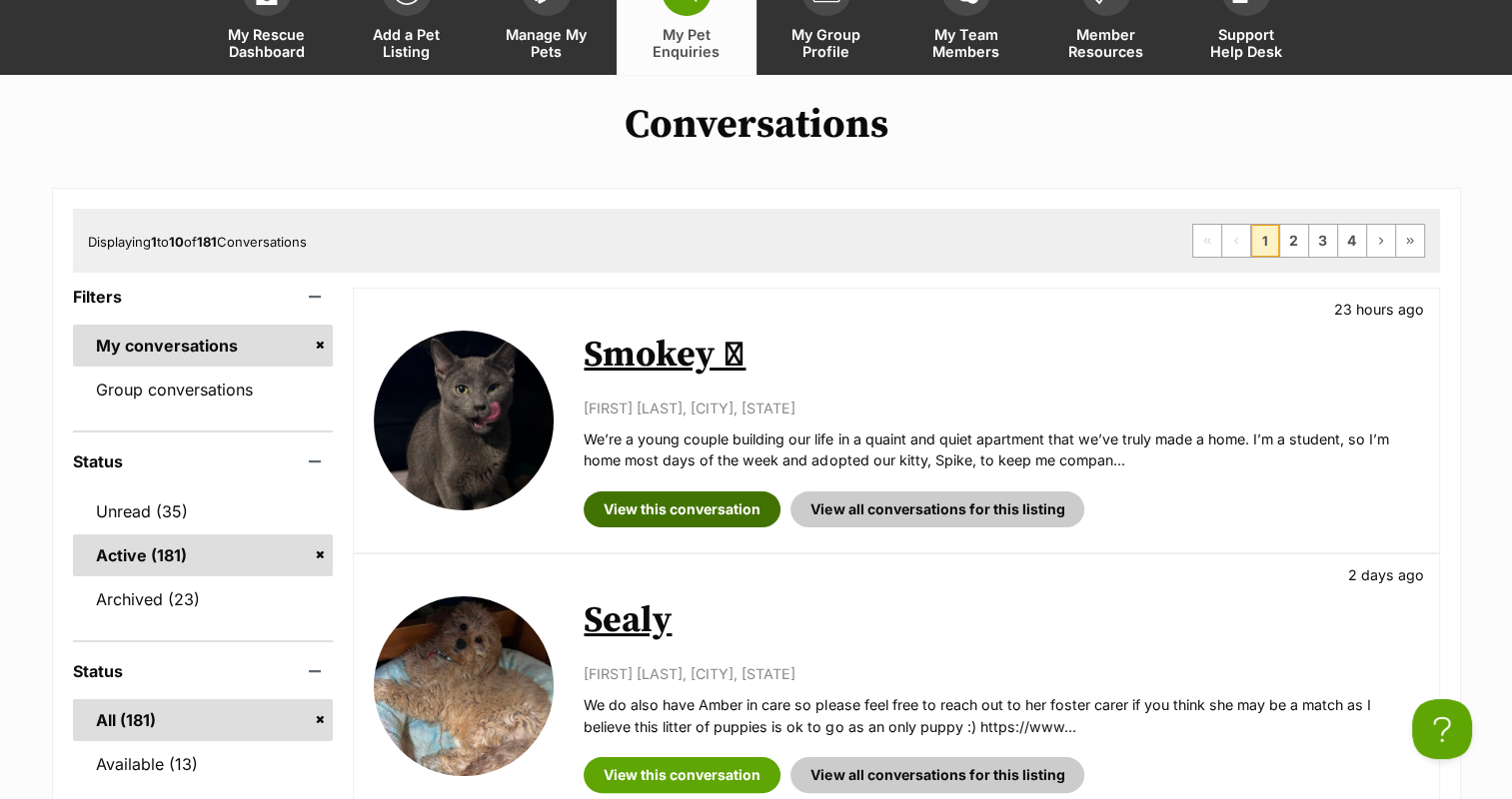 click on "View this conversation" at bounding box center [682, 509] 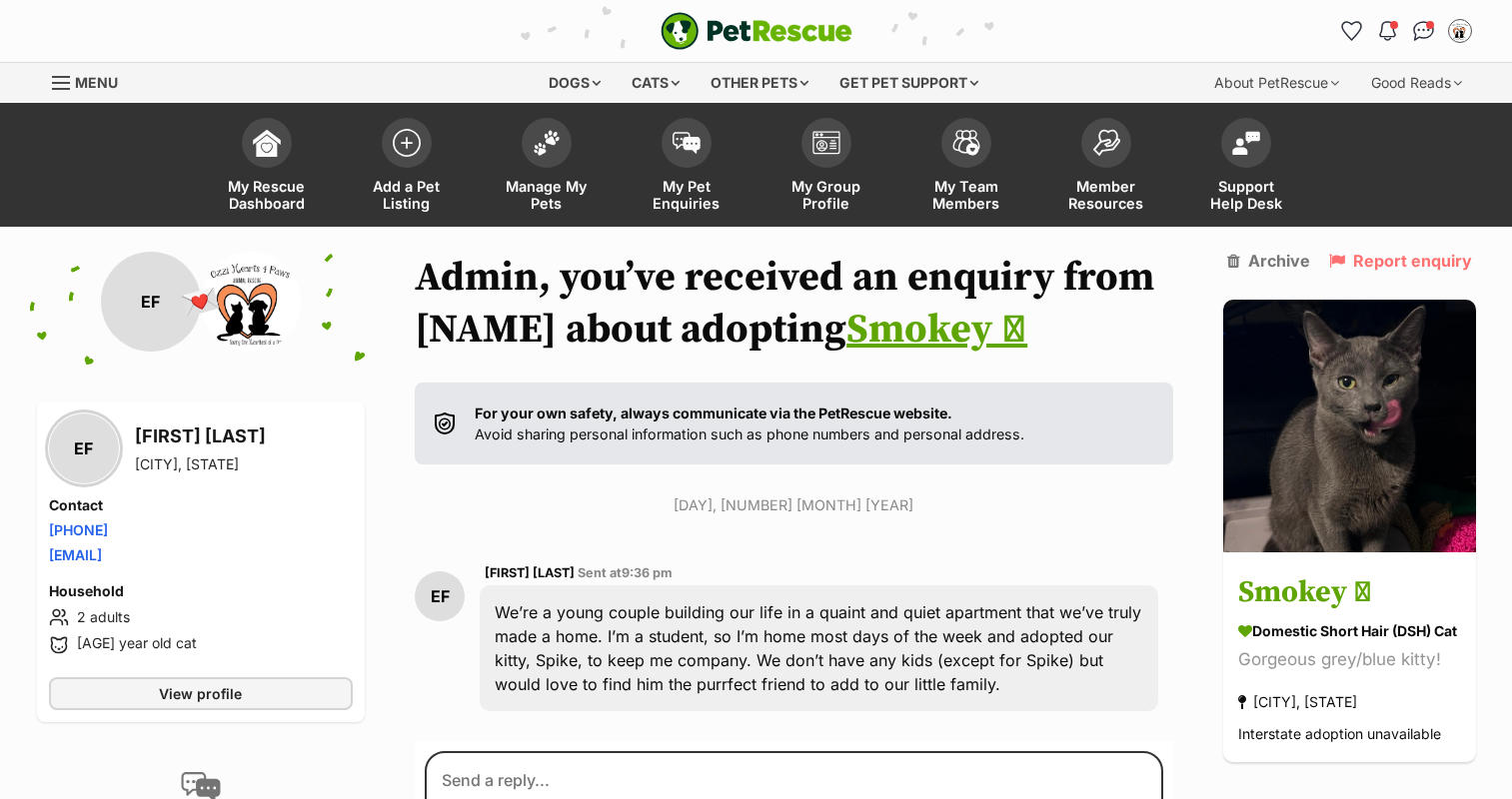 scroll, scrollTop: 104, scrollLeft: 0, axis: vertical 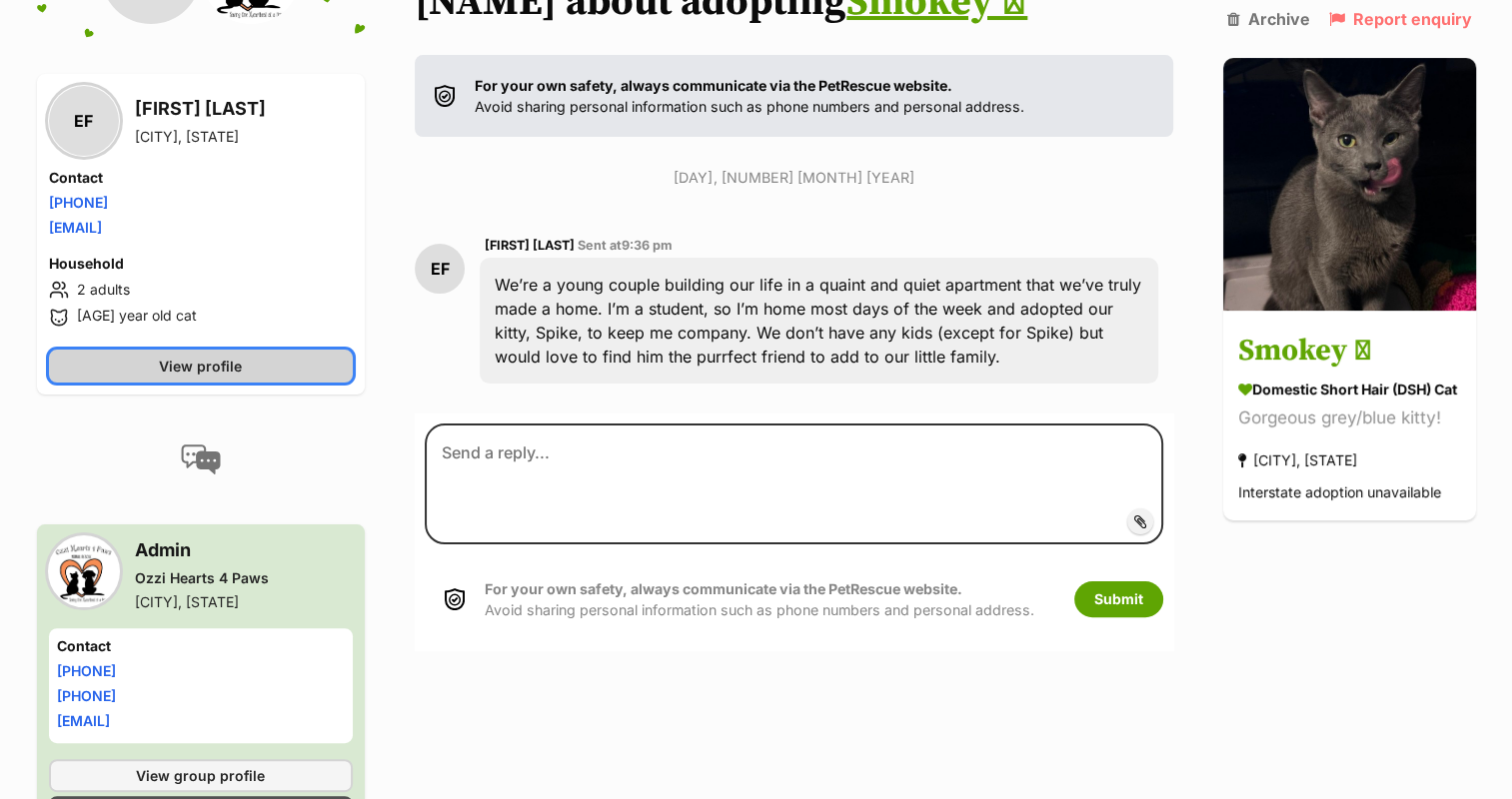click on "View profile" at bounding box center [201, 366] 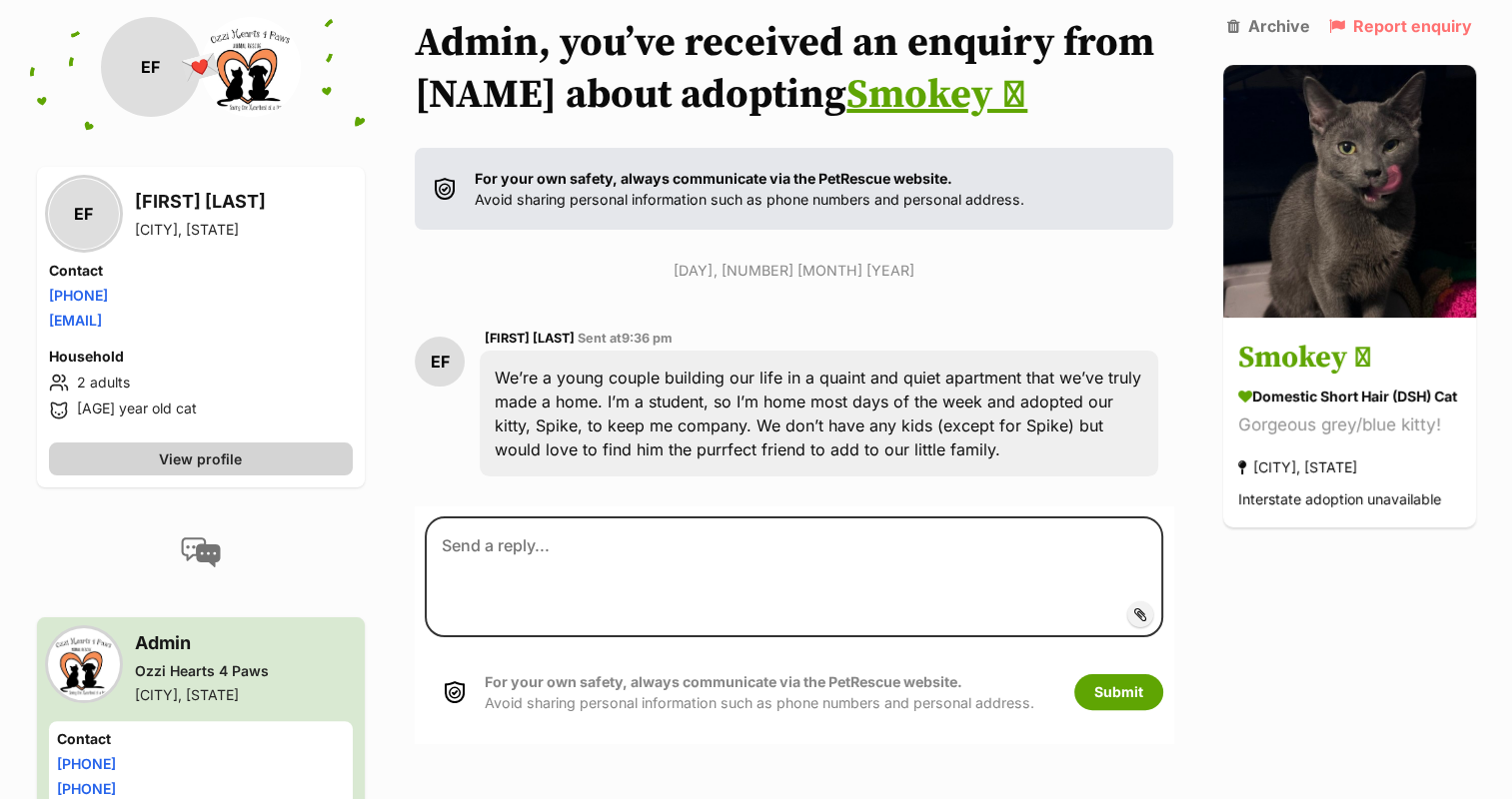scroll, scrollTop: 0, scrollLeft: 0, axis: both 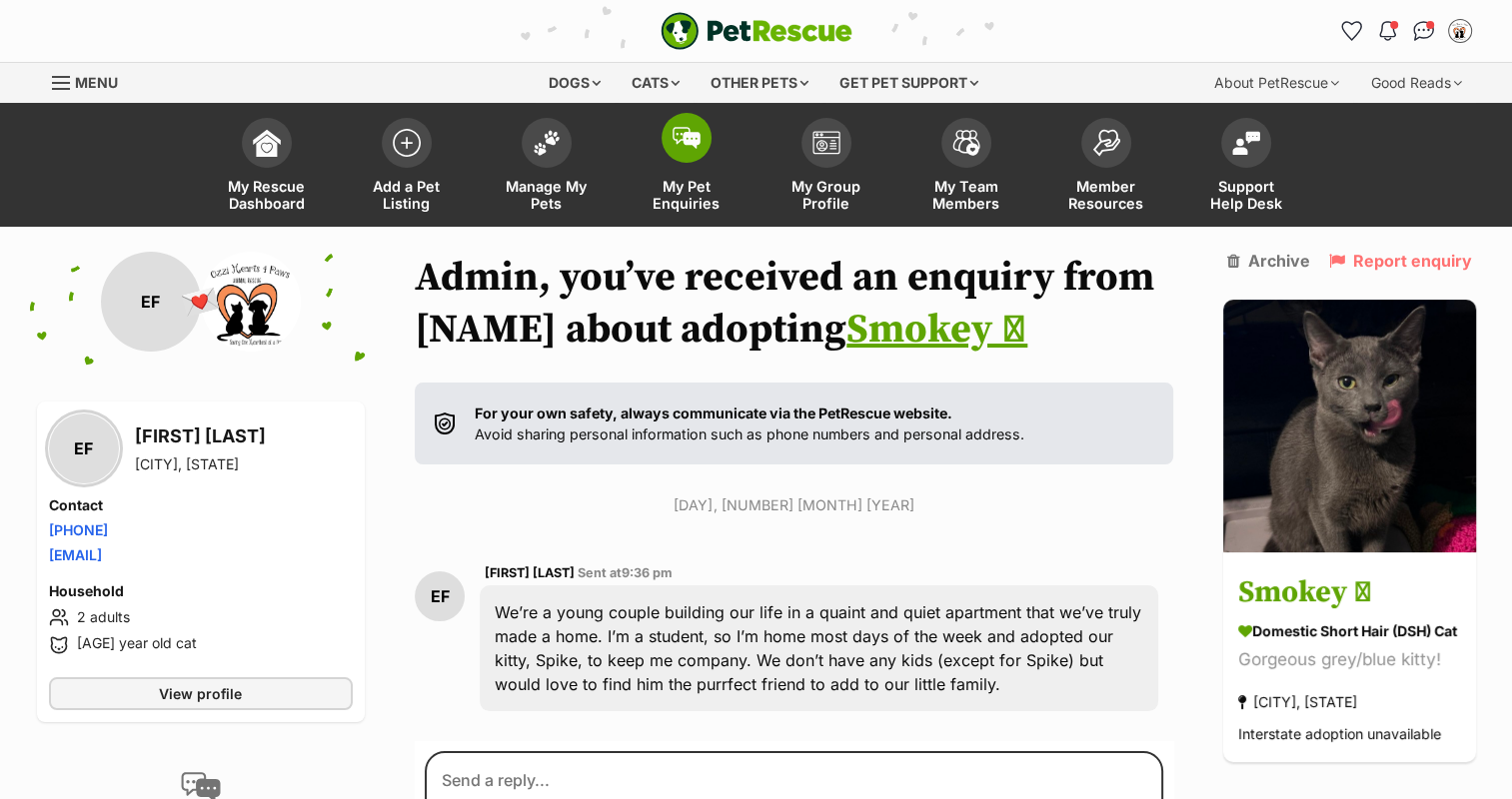 click at bounding box center (687, 138) 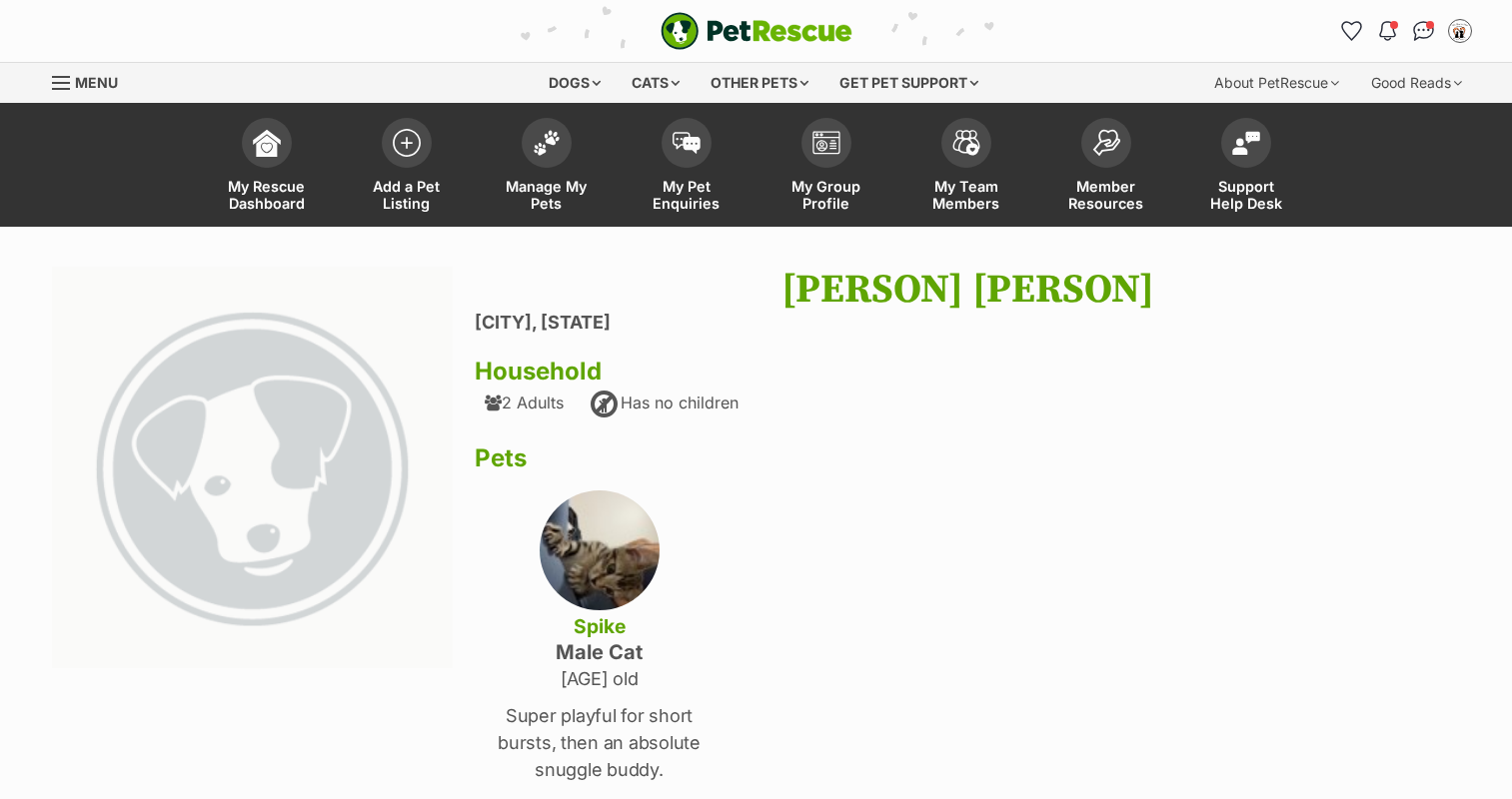 scroll, scrollTop: 0, scrollLeft: 0, axis: both 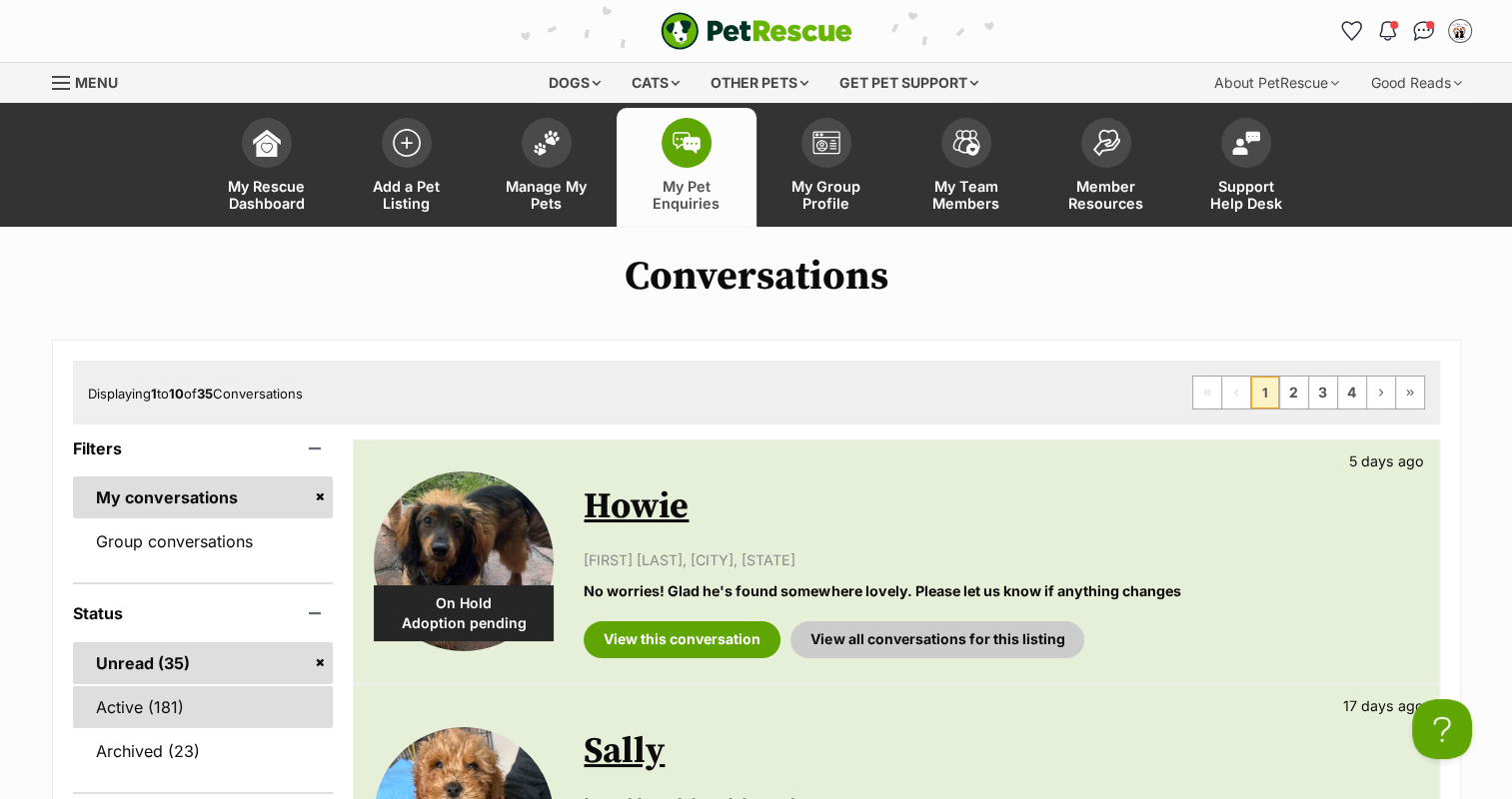 click on "Active (181)" at bounding box center (203, 707) 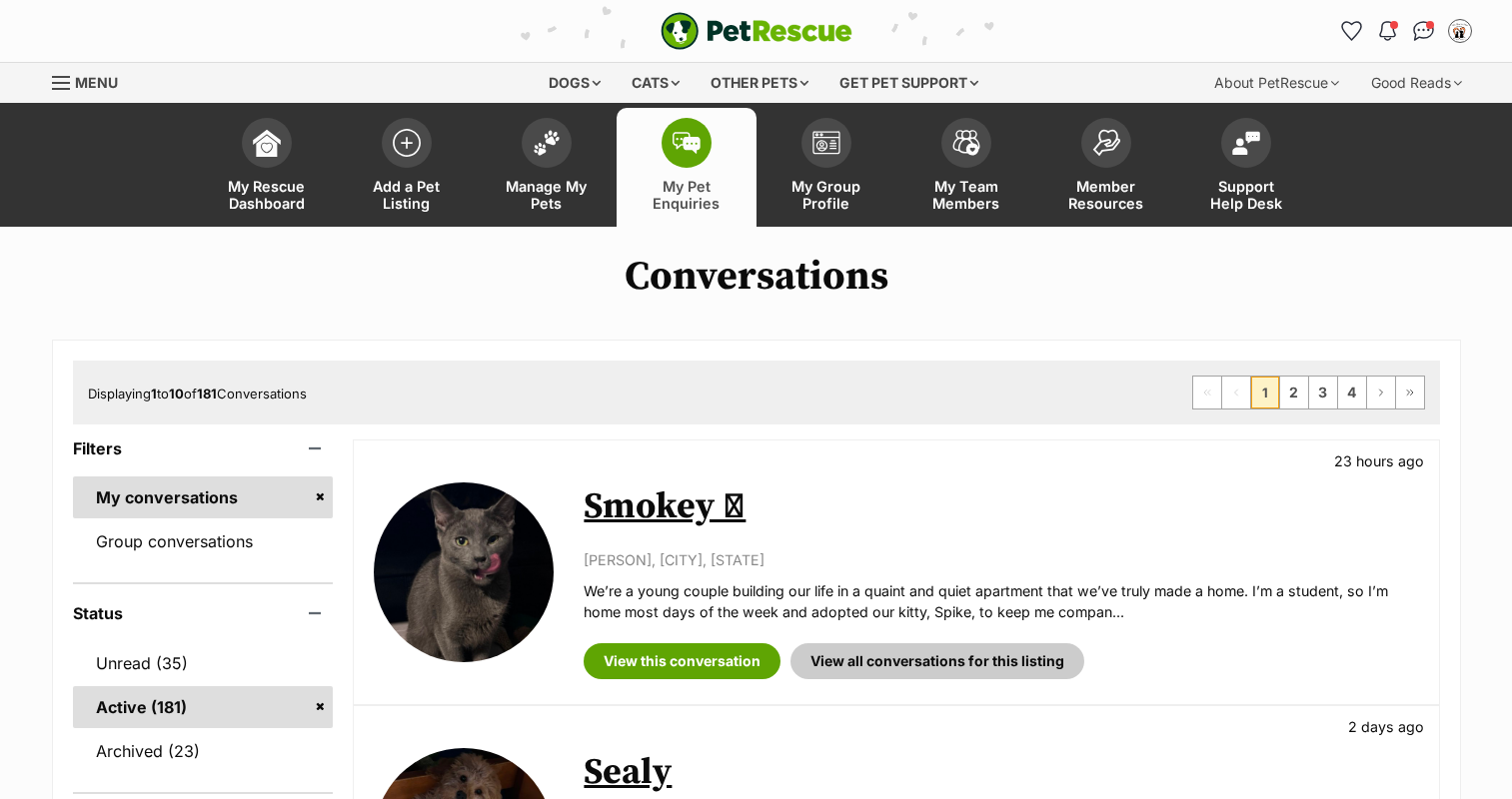 scroll, scrollTop: 169, scrollLeft: 0, axis: vertical 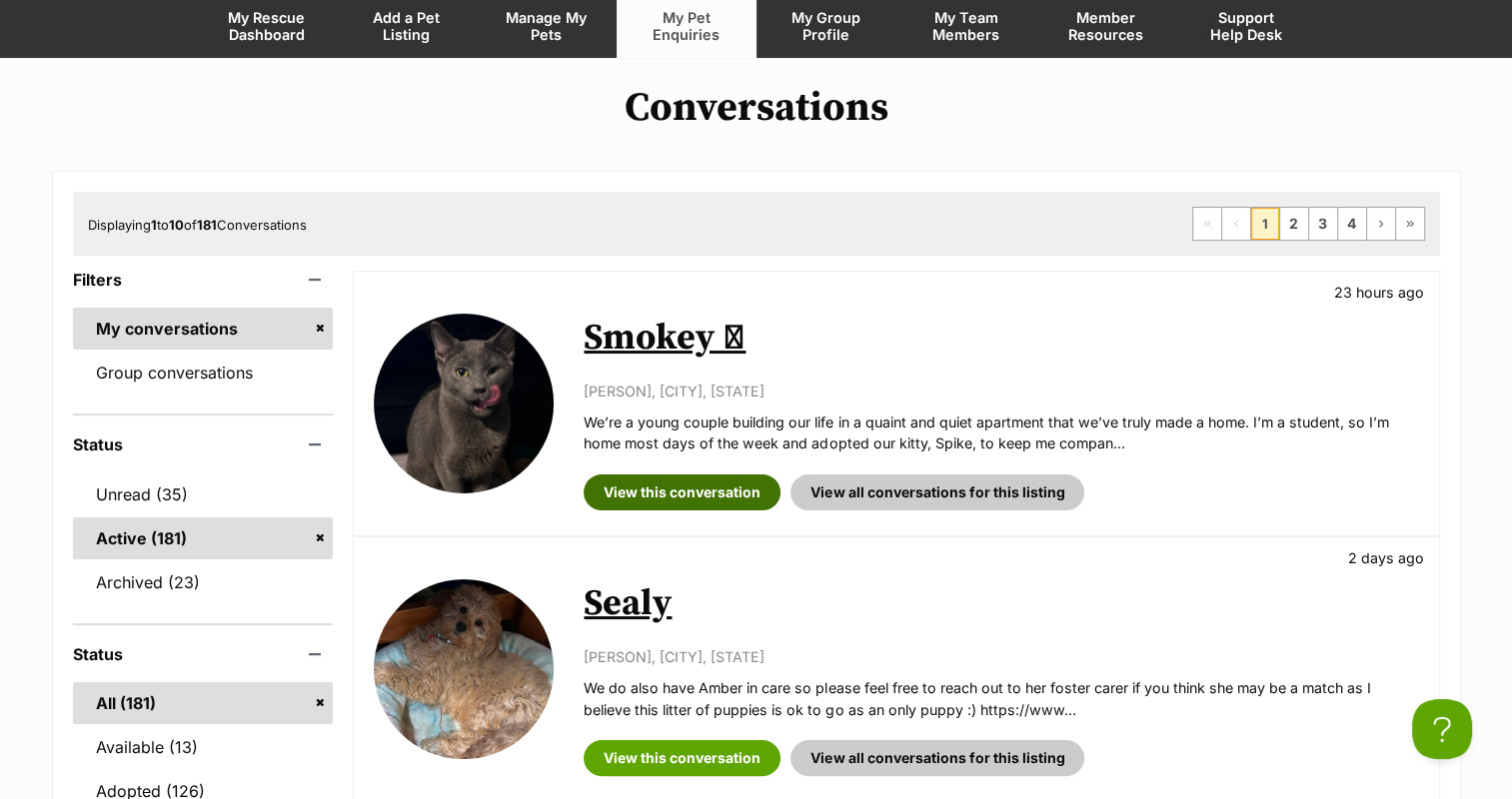 click on "View this conversation" at bounding box center (682, 492) 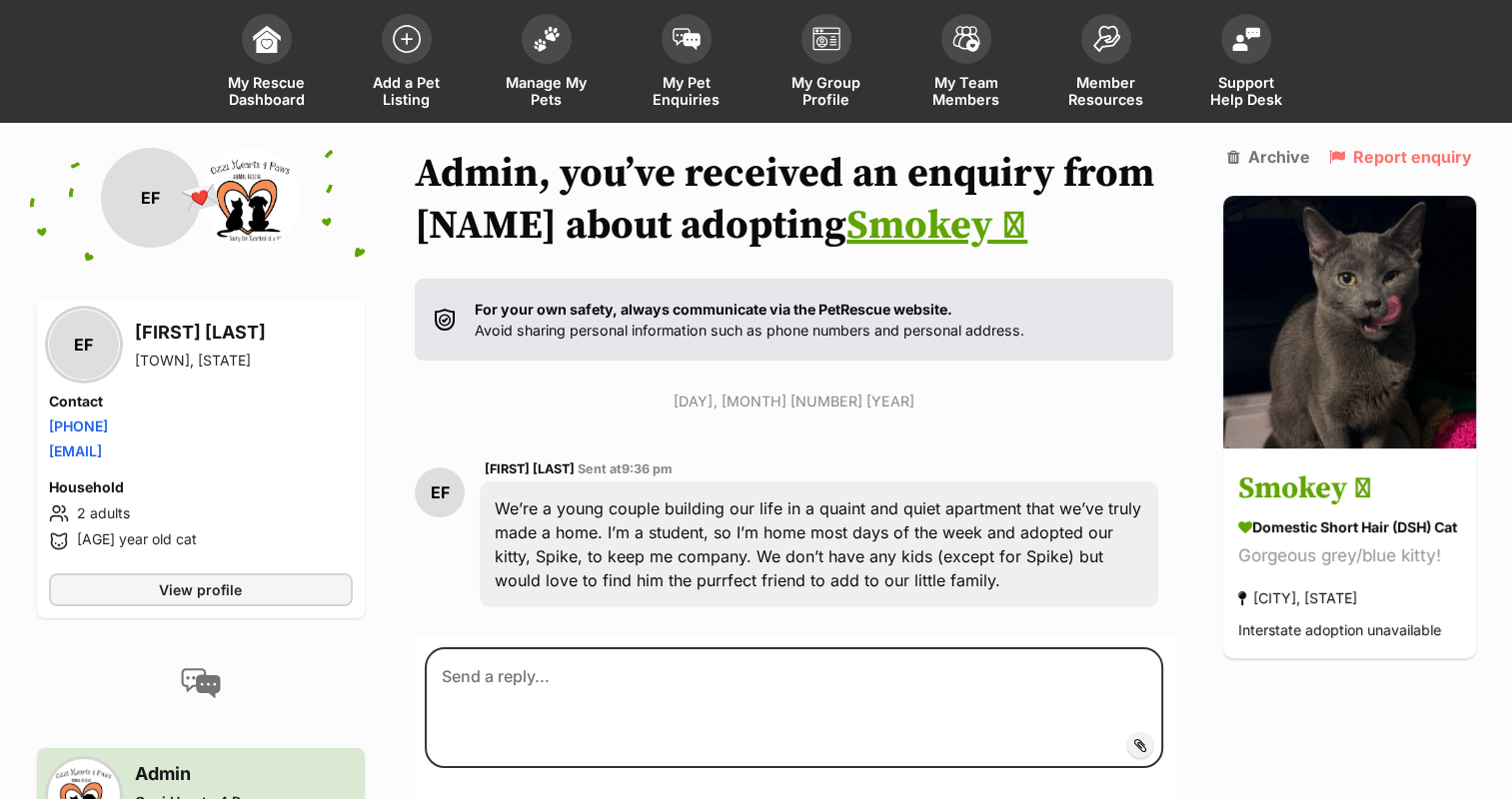 scroll, scrollTop: 0, scrollLeft: 0, axis: both 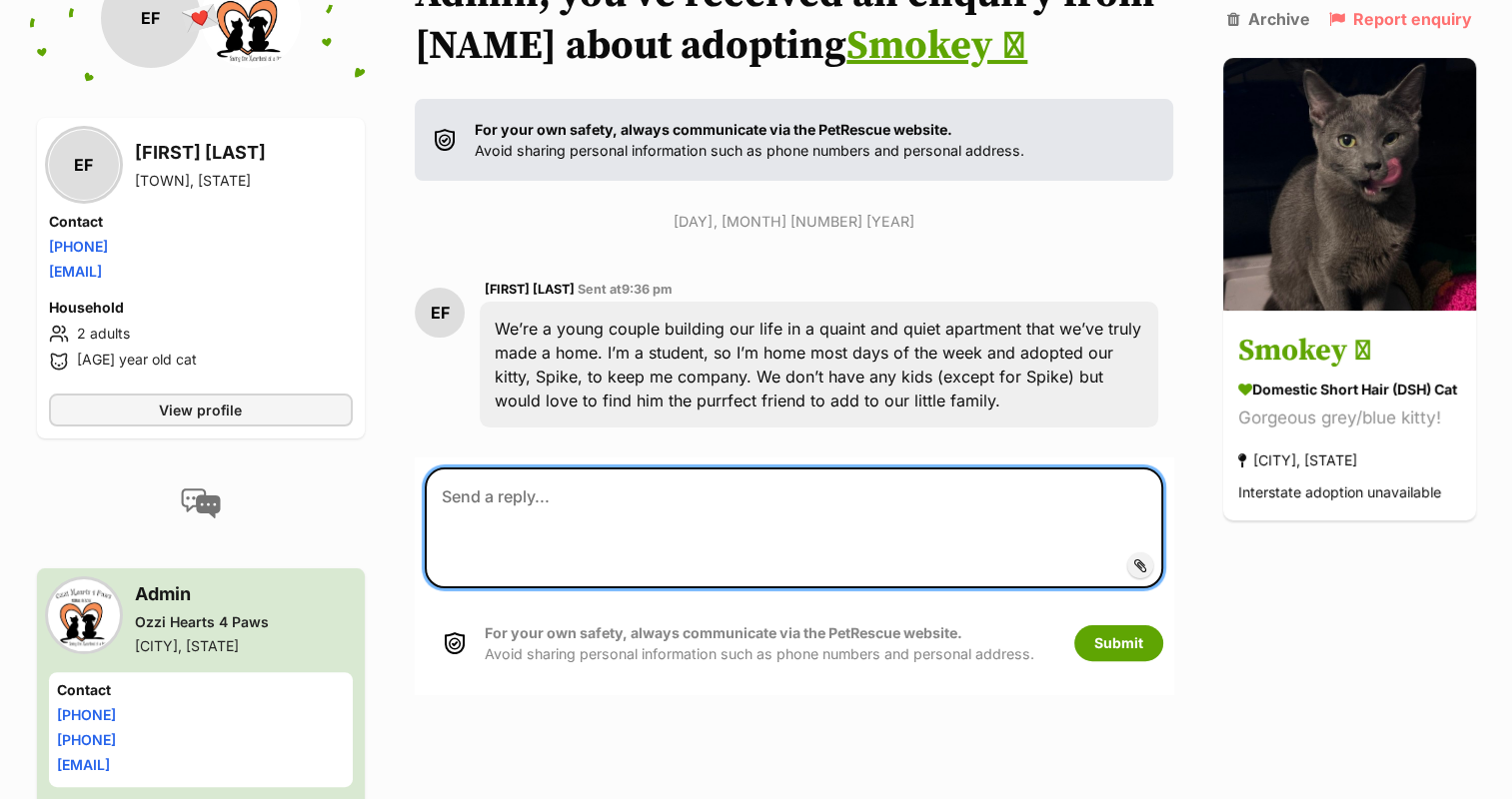 click at bounding box center (793, 527) 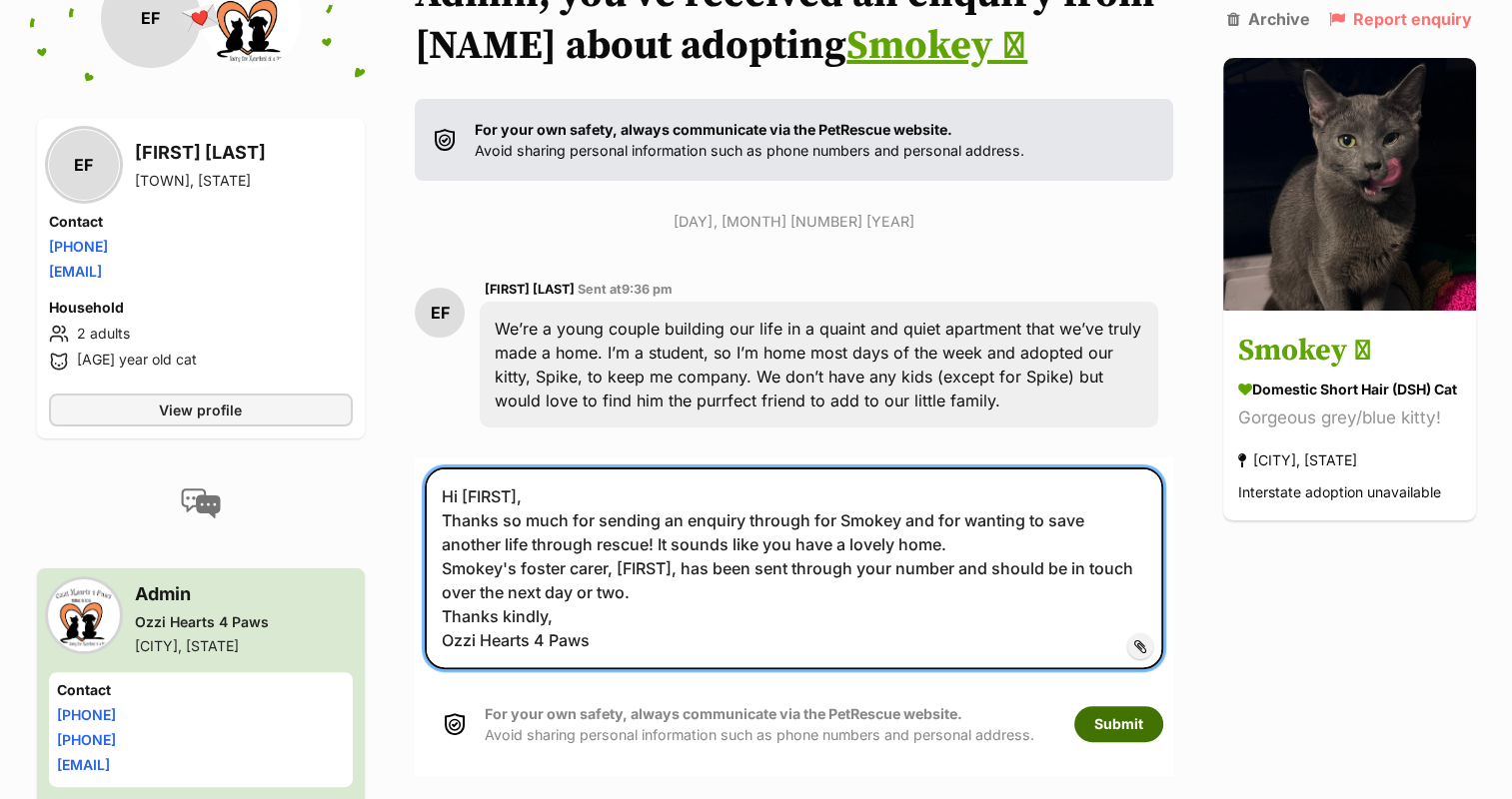 type on "Hi [FIRST],
Thanks so much for sending an enquiry through for Smokey and for wanting to save another life through rescue! It sounds like you have a lovely home.
Smokey's foster carer, [FIRST], has been sent through your number and should be in touch over the next day or two.
Thanks kindly,
Ozzi Hearts 4 Paws" 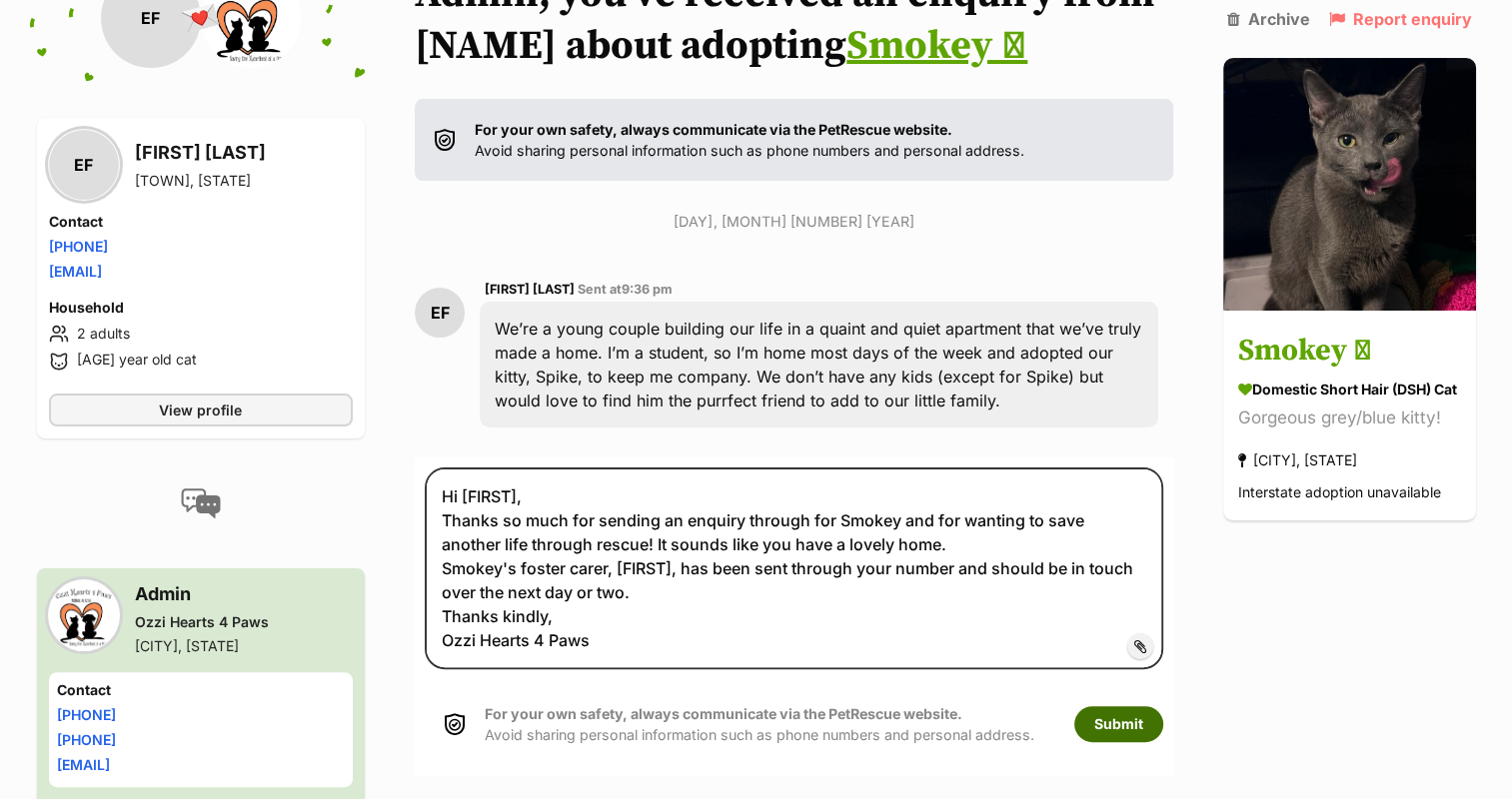 click on "Submit" at bounding box center [1118, 724] 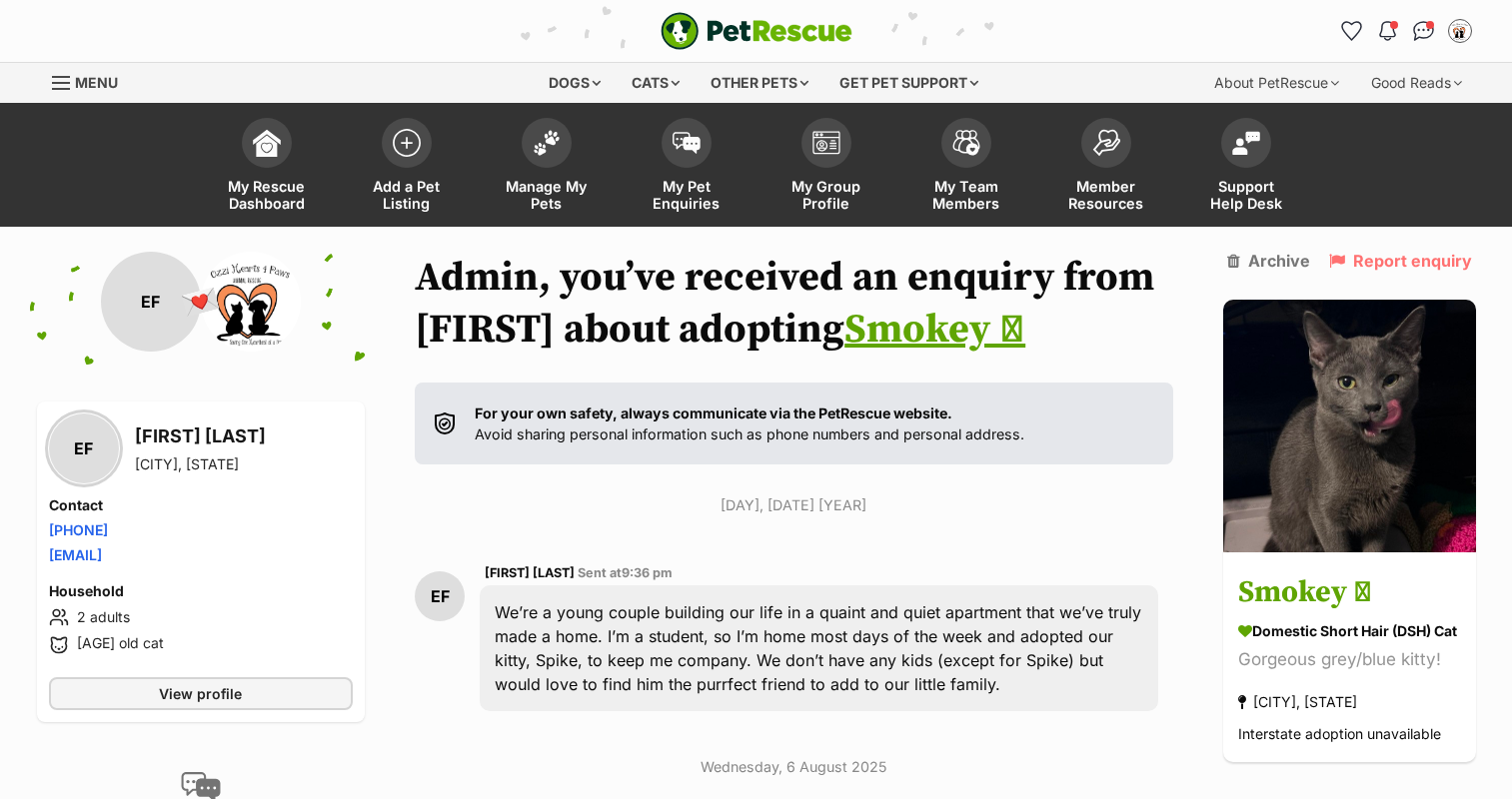 scroll, scrollTop: 325, scrollLeft: 0, axis: vertical 